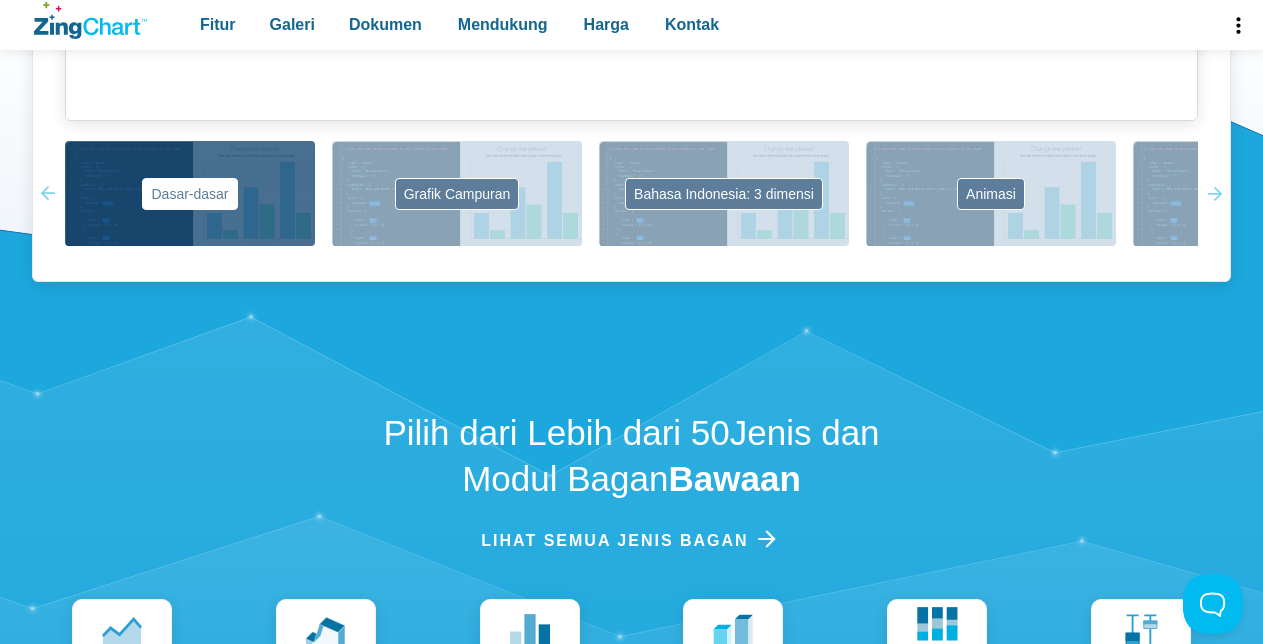 scroll, scrollTop: 1600, scrollLeft: 0, axis: vertical 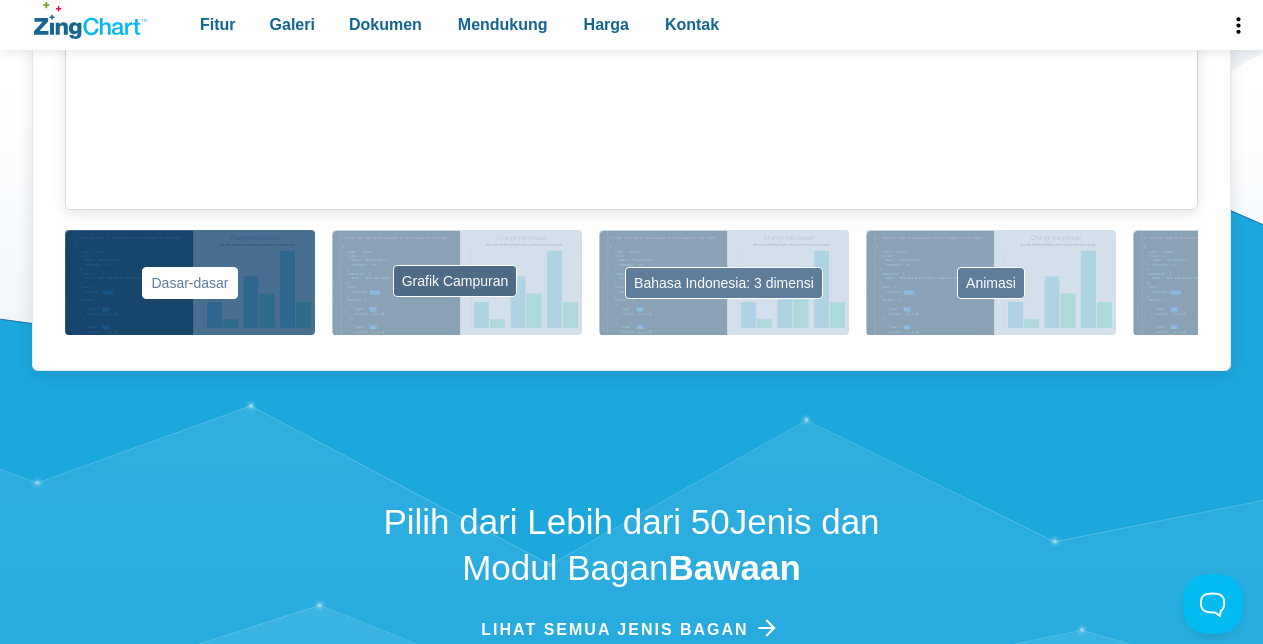 click on "Grafik Campuran" at bounding box center (457, 282) 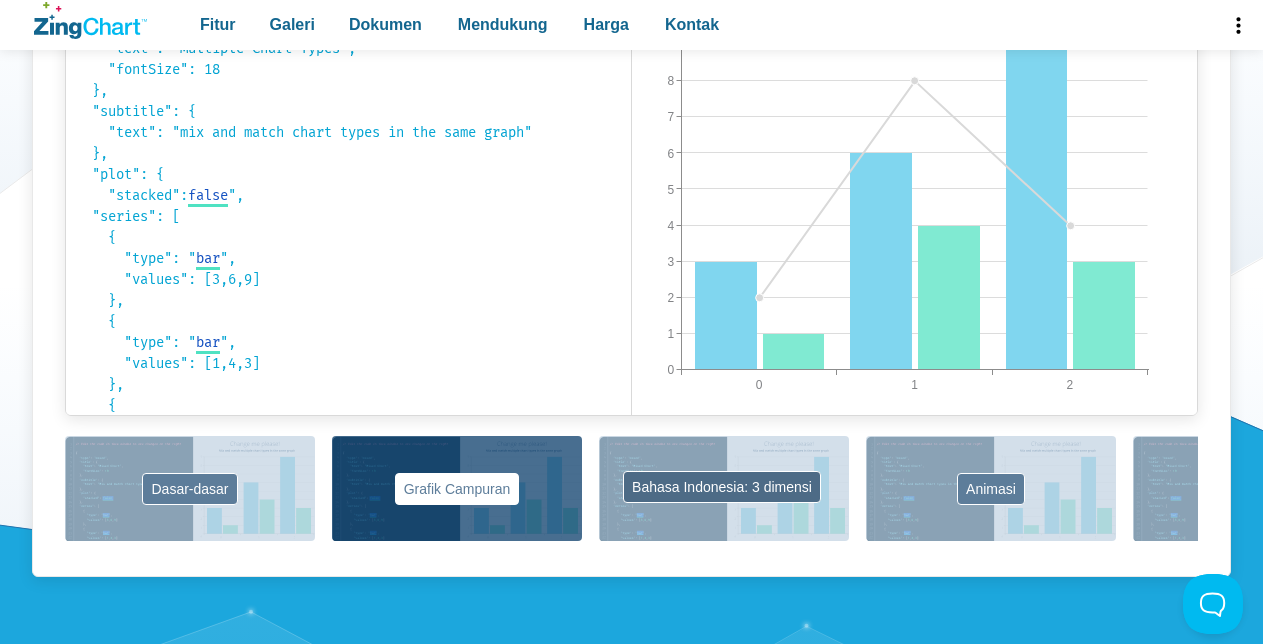 scroll, scrollTop: 1400, scrollLeft: 0, axis: vertical 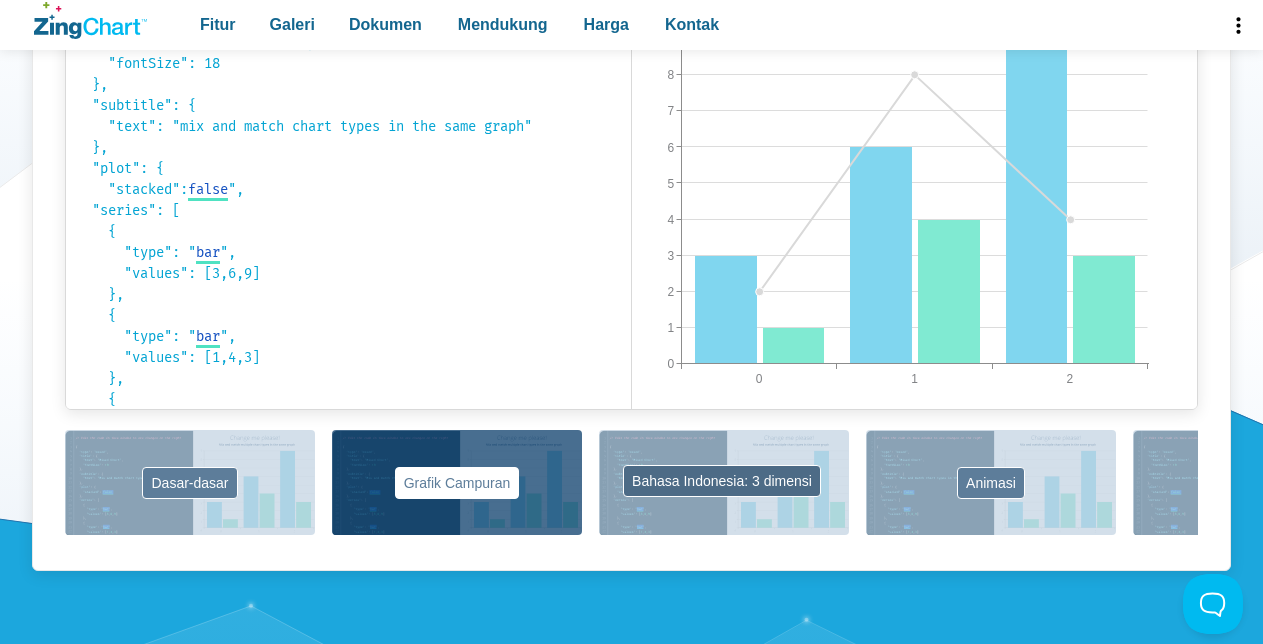 click on "Bahasa Indonesia: 3 dimensi" at bounding box center [724, 482] 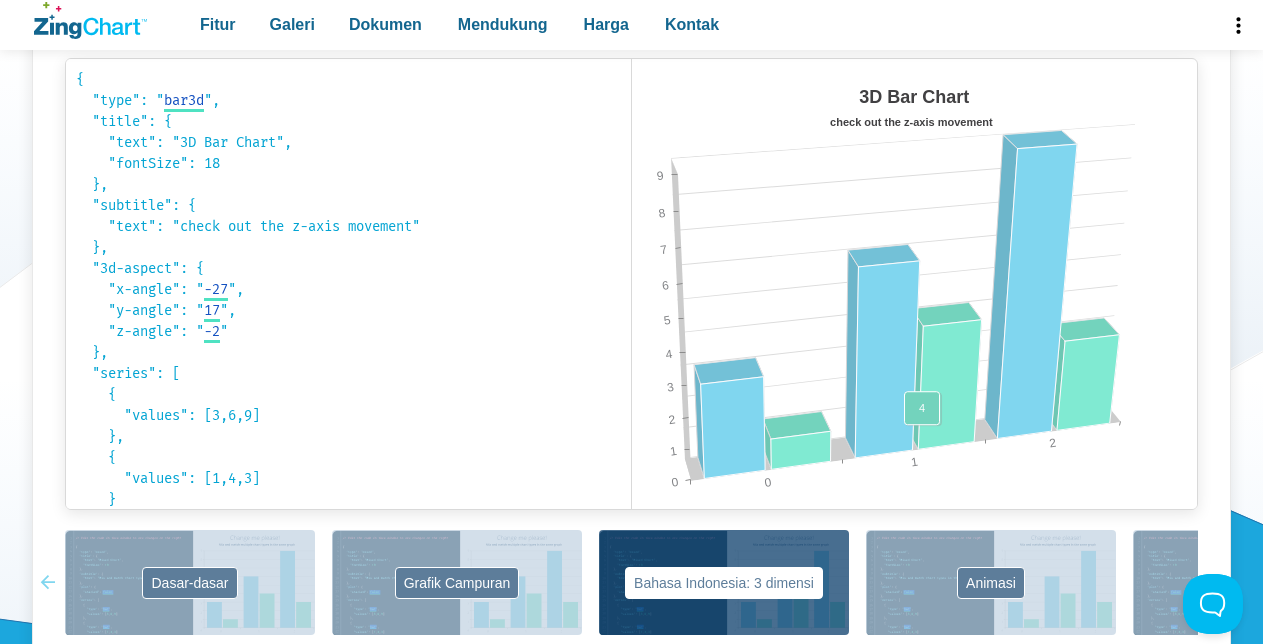 scroll, scrollTop: 1400, scrollLeft: 0, axis: vertical 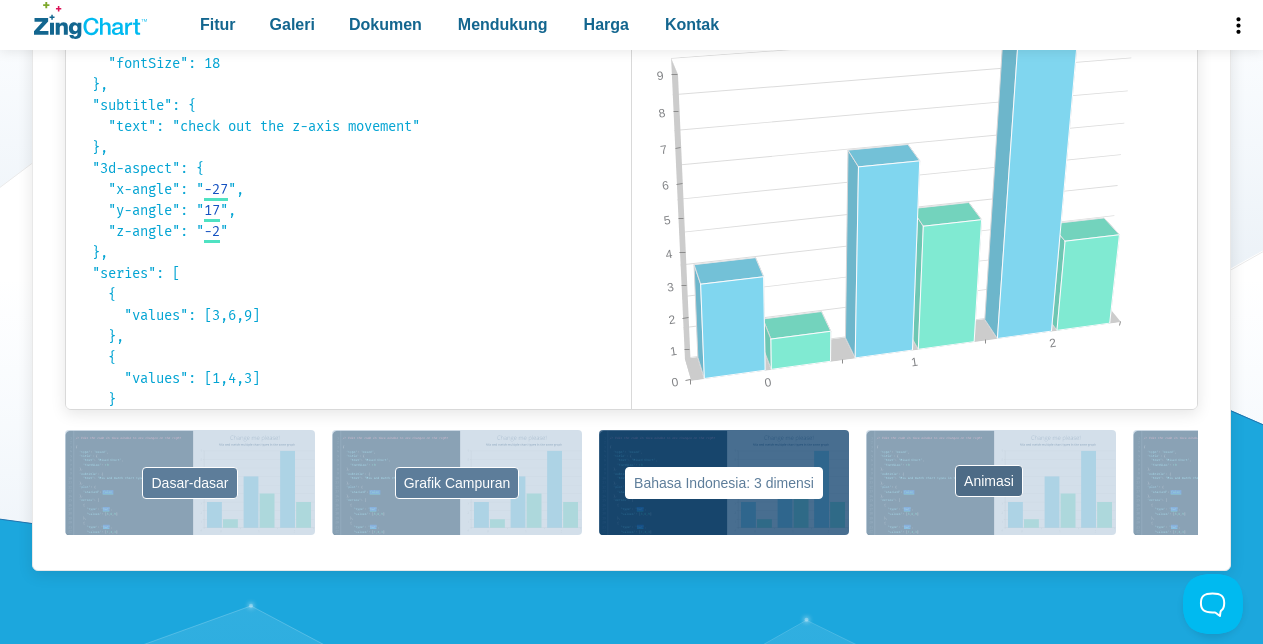 click on "Animasi" at bounding box center (991, 482) 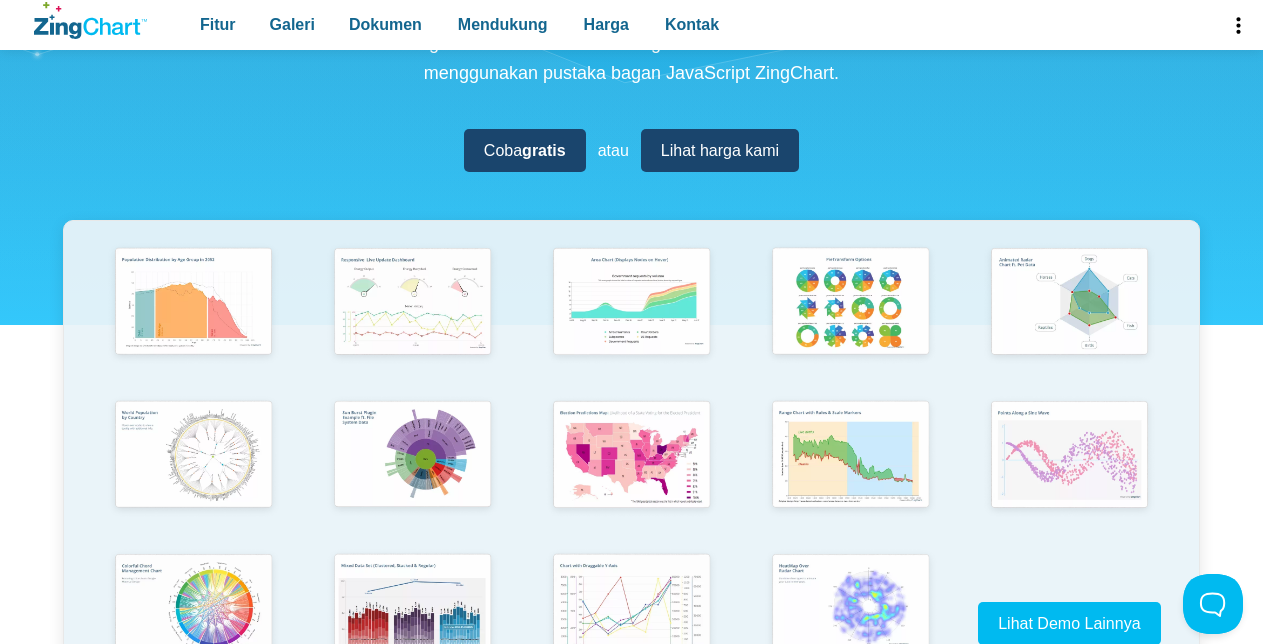 scroll, scrollTop: 500, scrollLeft: 0, axis: vertical 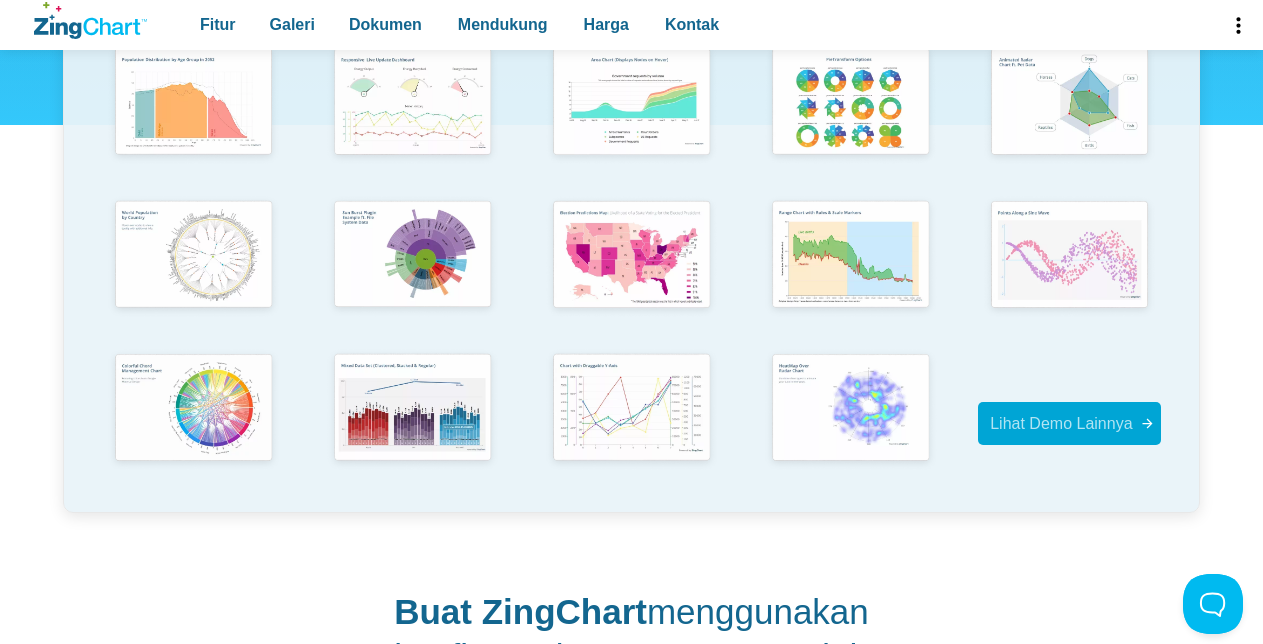 click on "Lihat Demo Lainnya" at bounding box center (1061, 423) 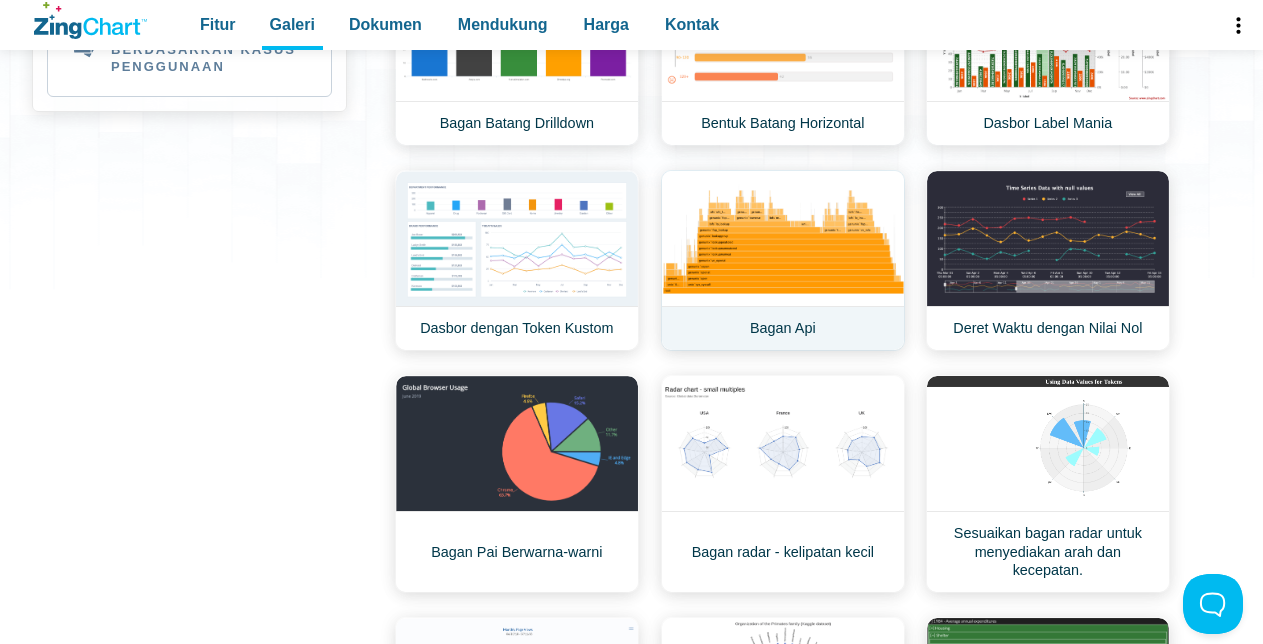 scroll, scrollTop: 600, scrollLeft: 0, axis: vertical 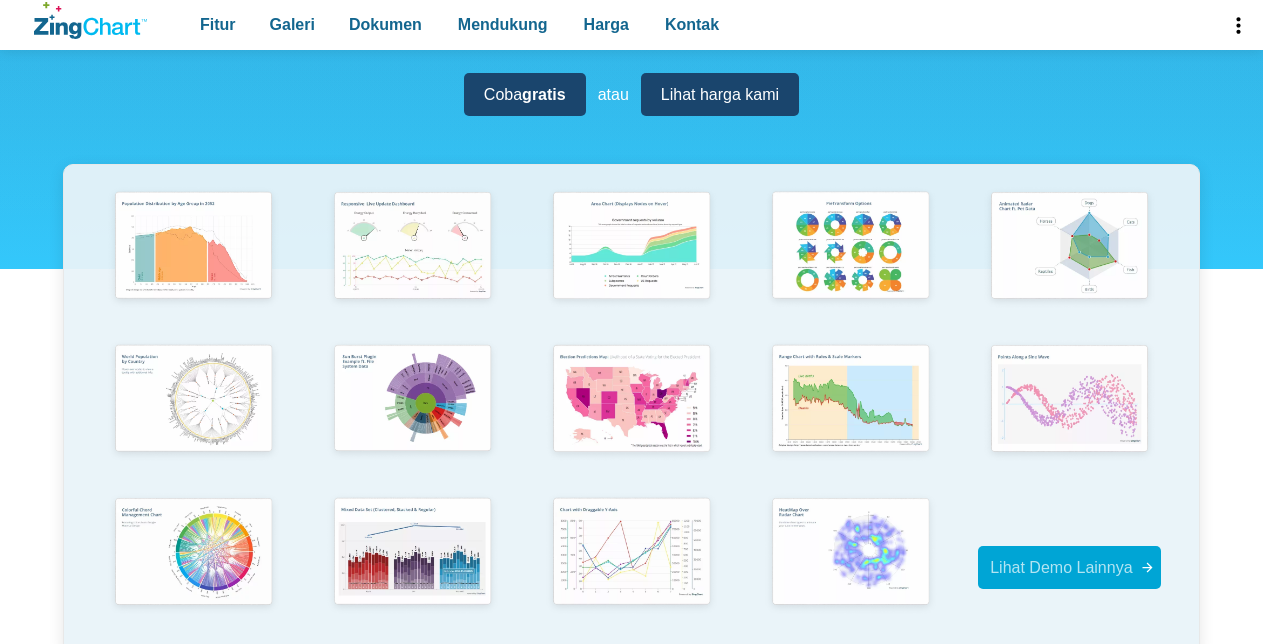 drag, startPoint x: 1105, startPoint y: 564, endPoint x: 1075, endPoint y: 563, distance: 30.016663 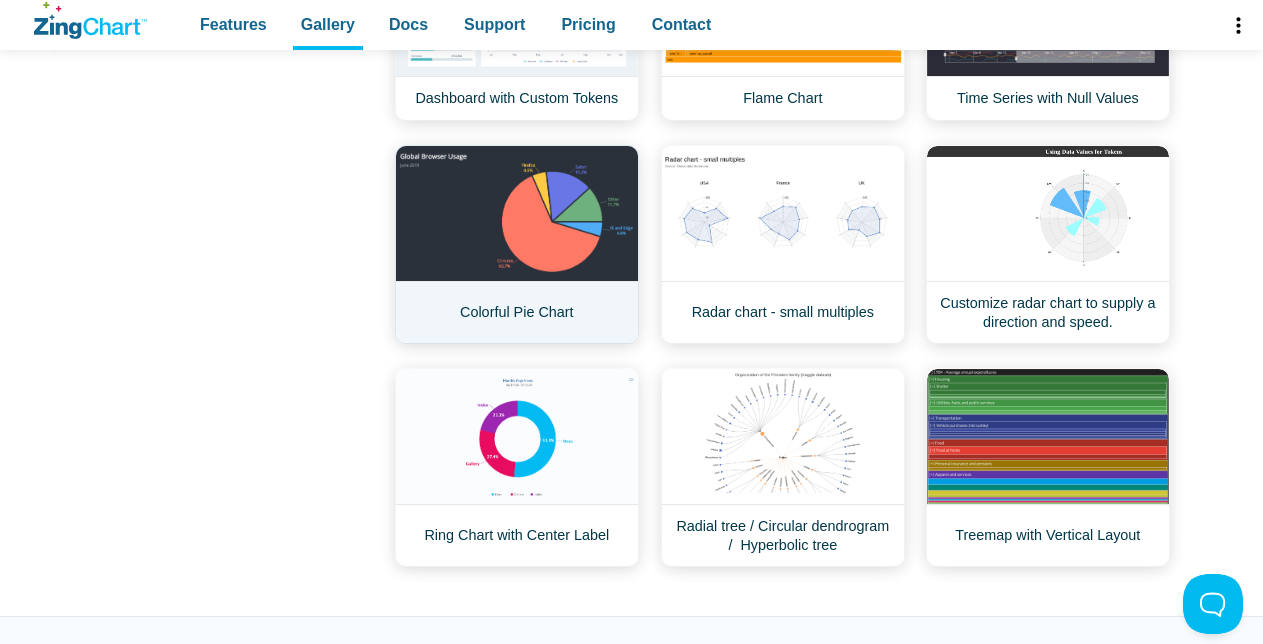 scroll, scrollTop: 800, scrollLeft: 0, axis: vertical 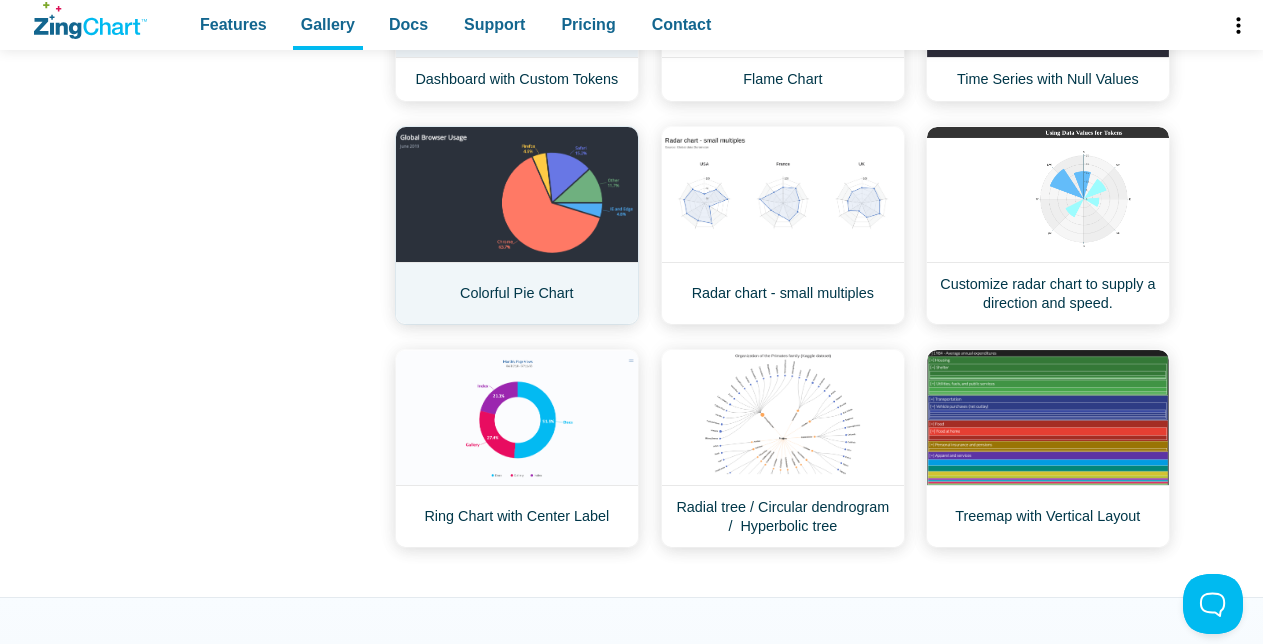 click on "Colorful Pie Chart" at bounding box center [517, 225] 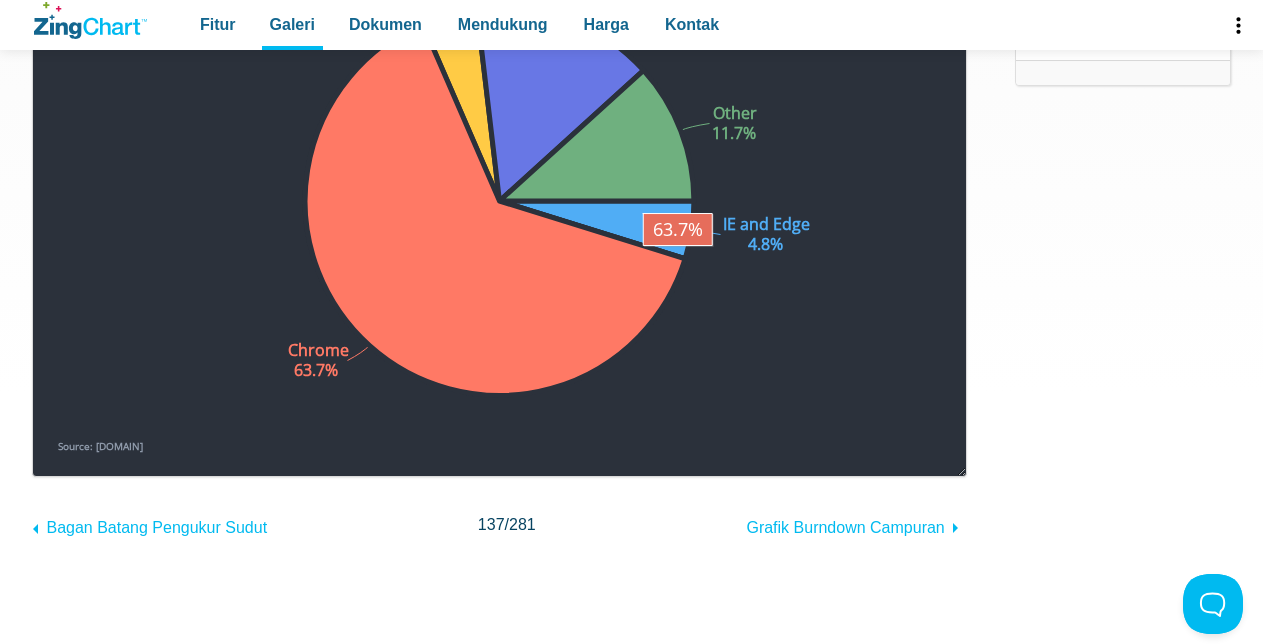 scroll, scrollTop: 400, scrollLeft: 0, axis: vertical 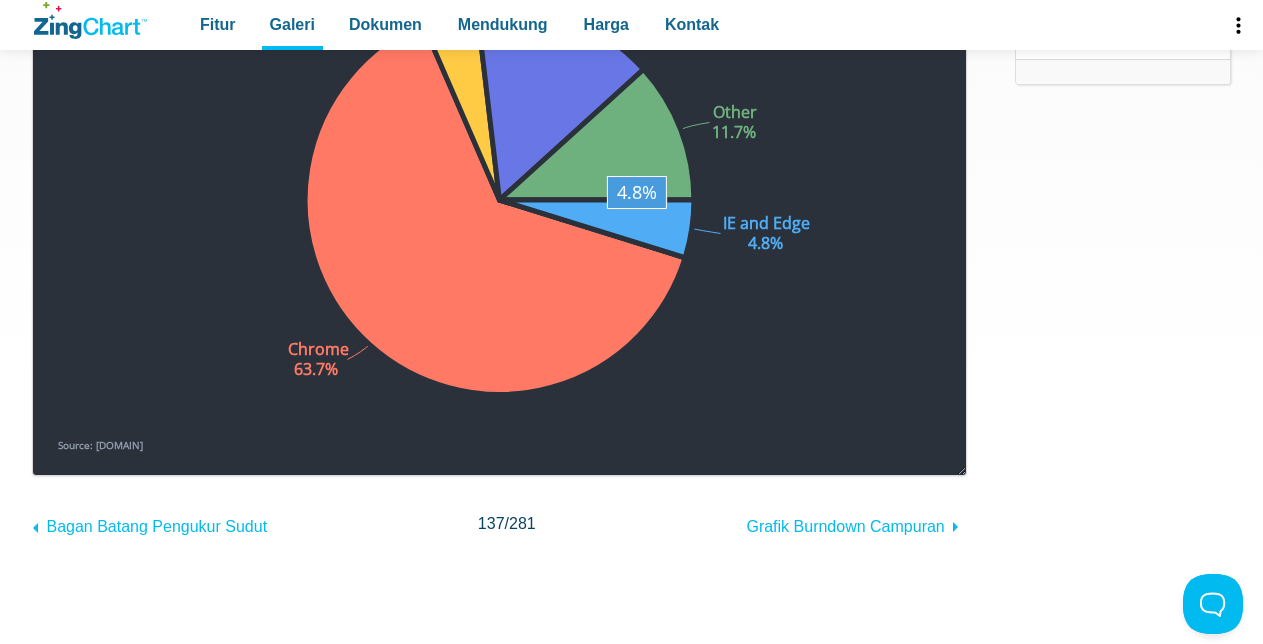 click at bounding box center (53, 455) 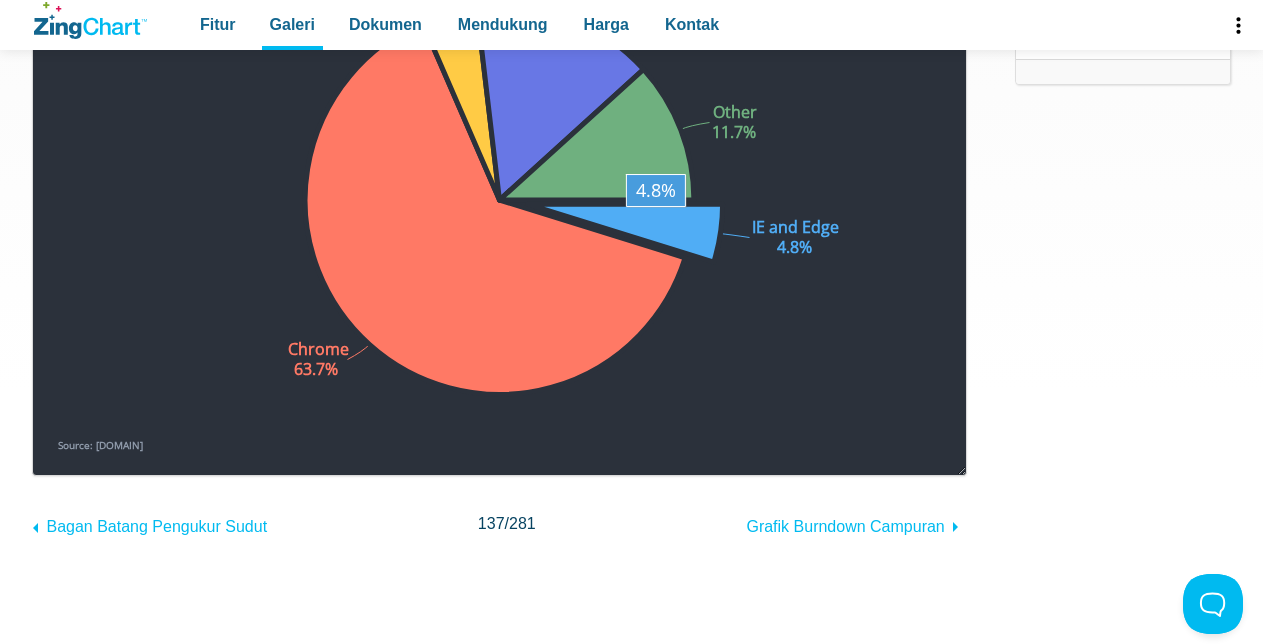 click at bounding box center [53, 455] 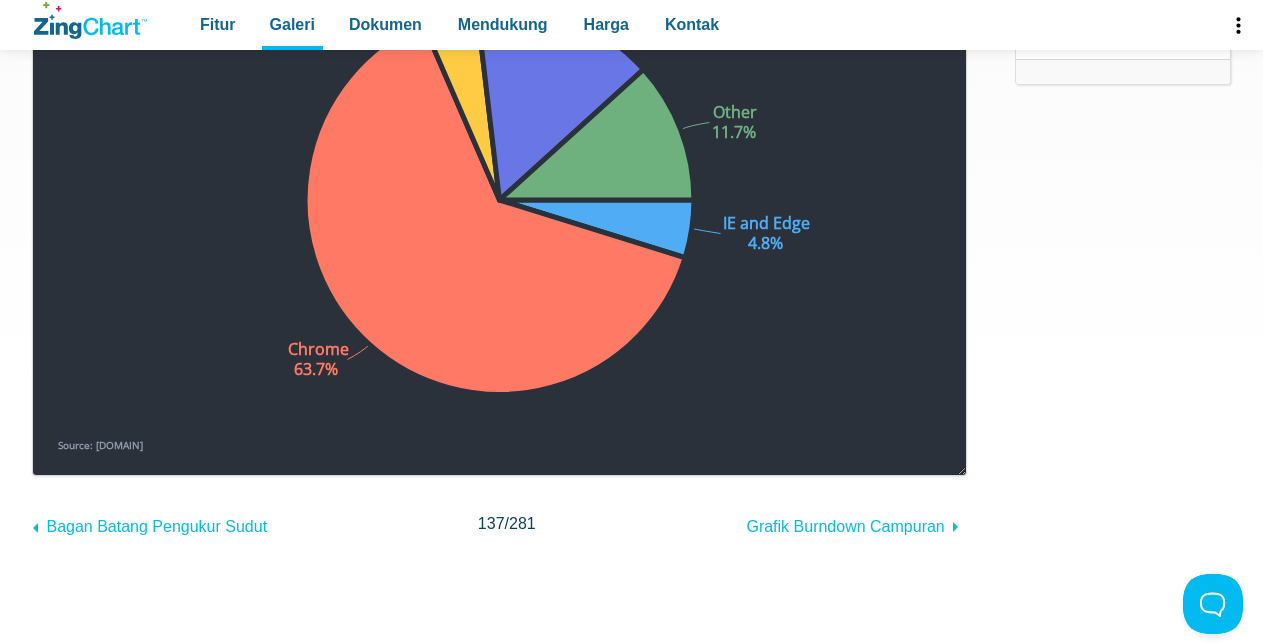 click at bounding box center (499, 190) 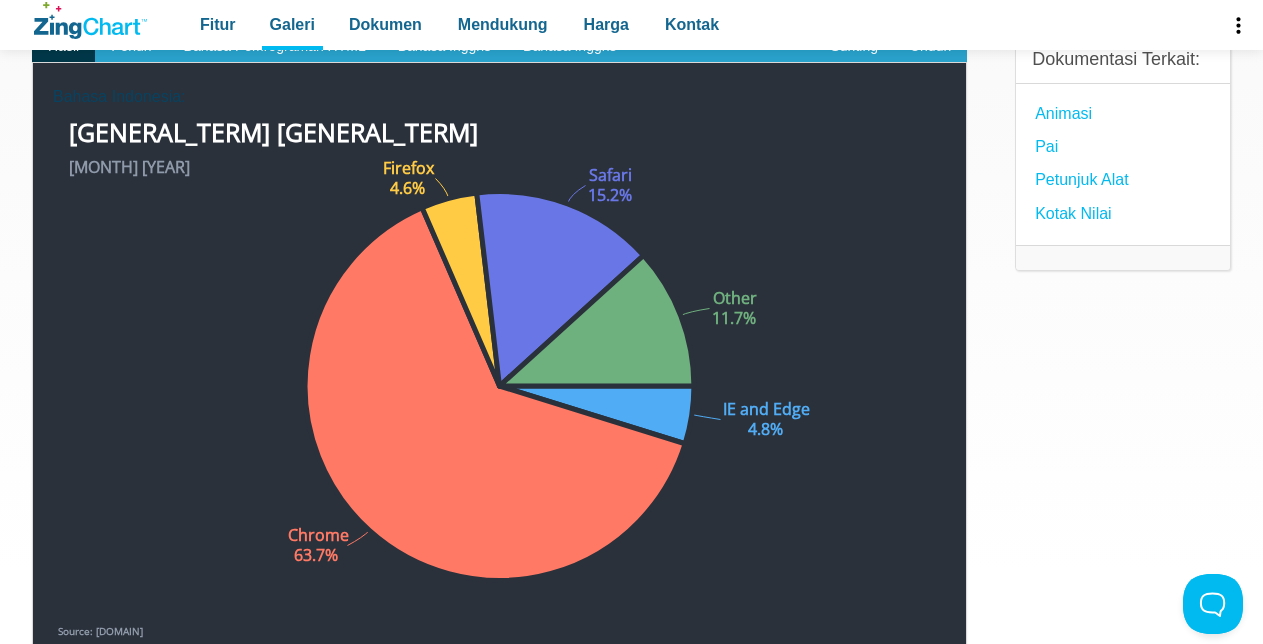 scroll, scrollTop: 200, scrollLeft: 0, axis: vertical 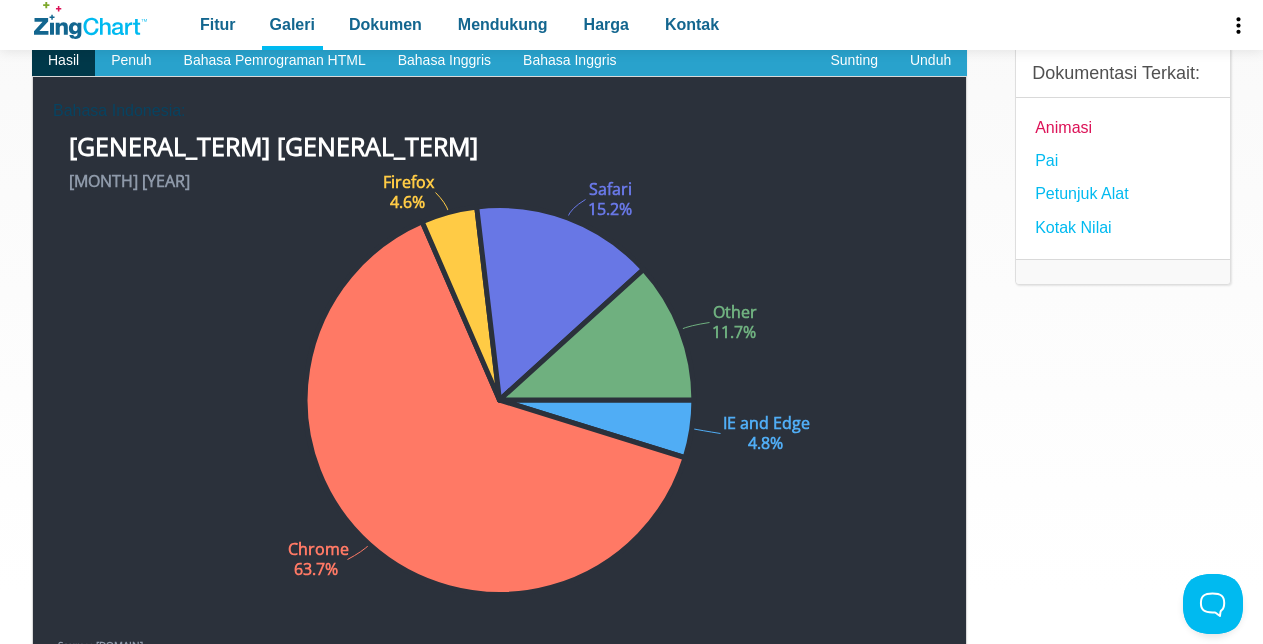 click on "Animasi" at bounding box center [1063, 127] 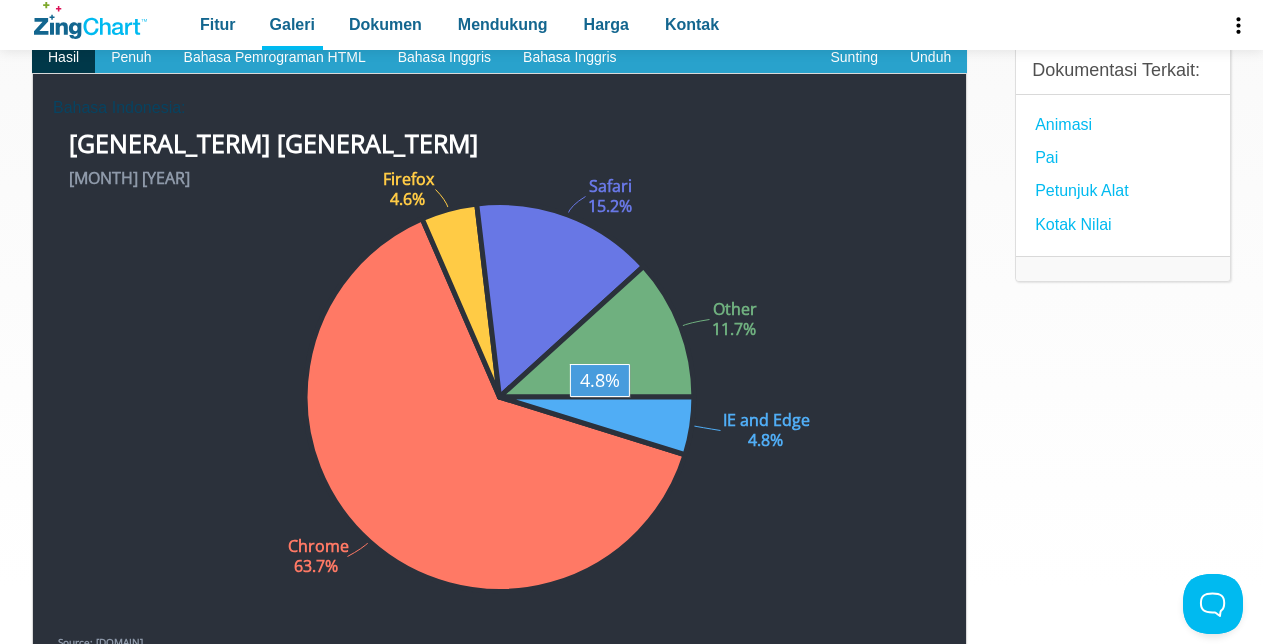 scroll, scrollTop: 100, scrollLeft: 0, axis: vertical 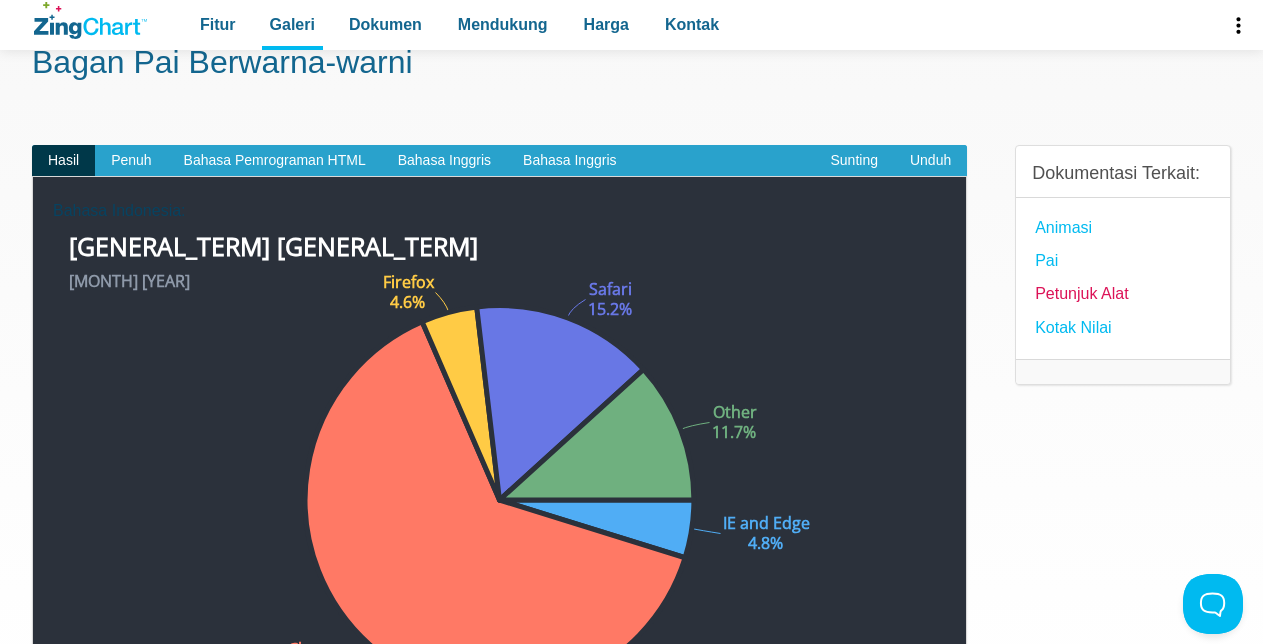 click on "Petunjuk alat" at bounding box center [1081, 293] 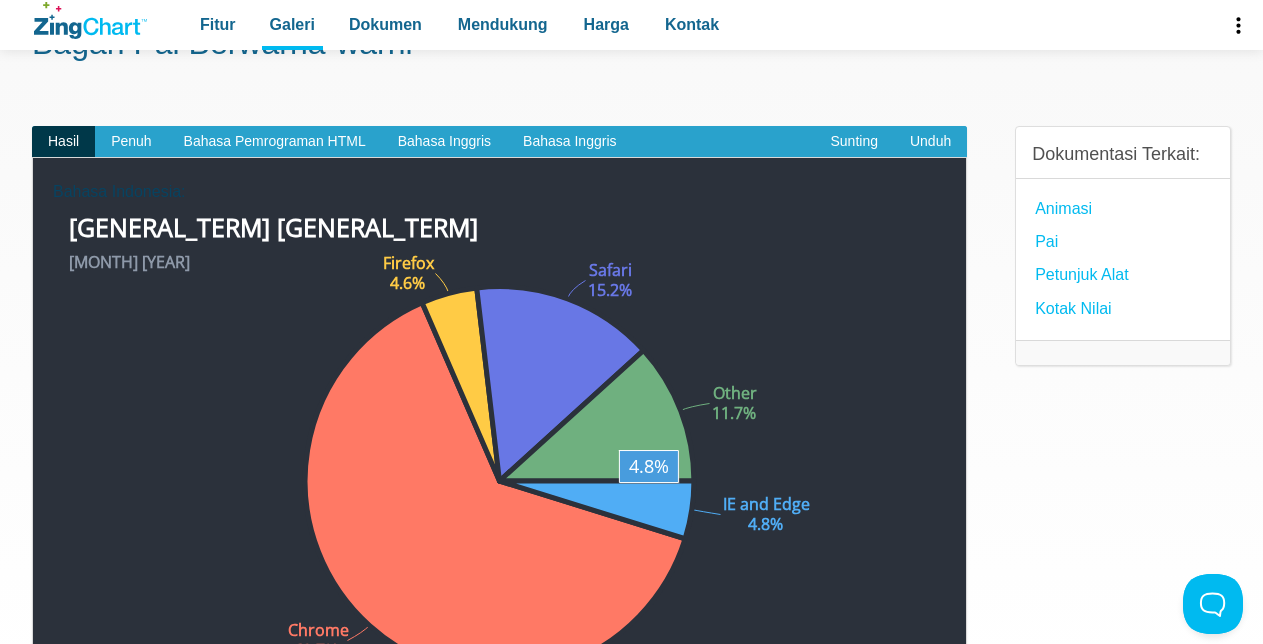 scroll, scrollTop: 100, scrollLeft: 0, axis: vertical 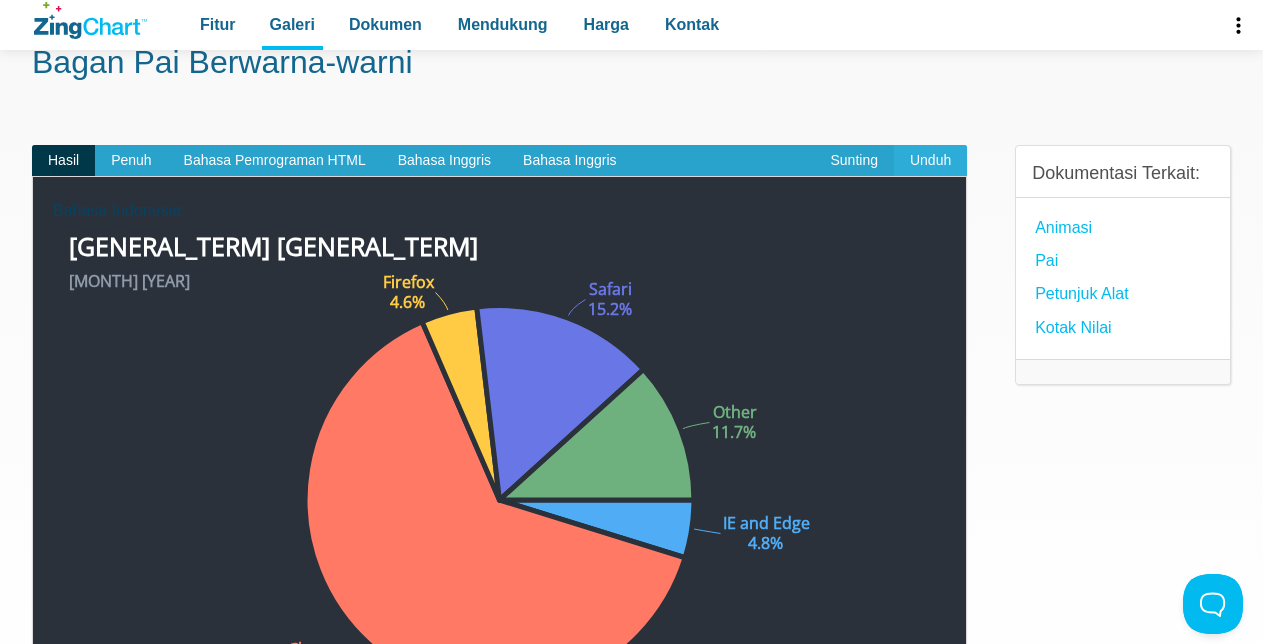 click on "Unduh" at bounding box center [930, 160] 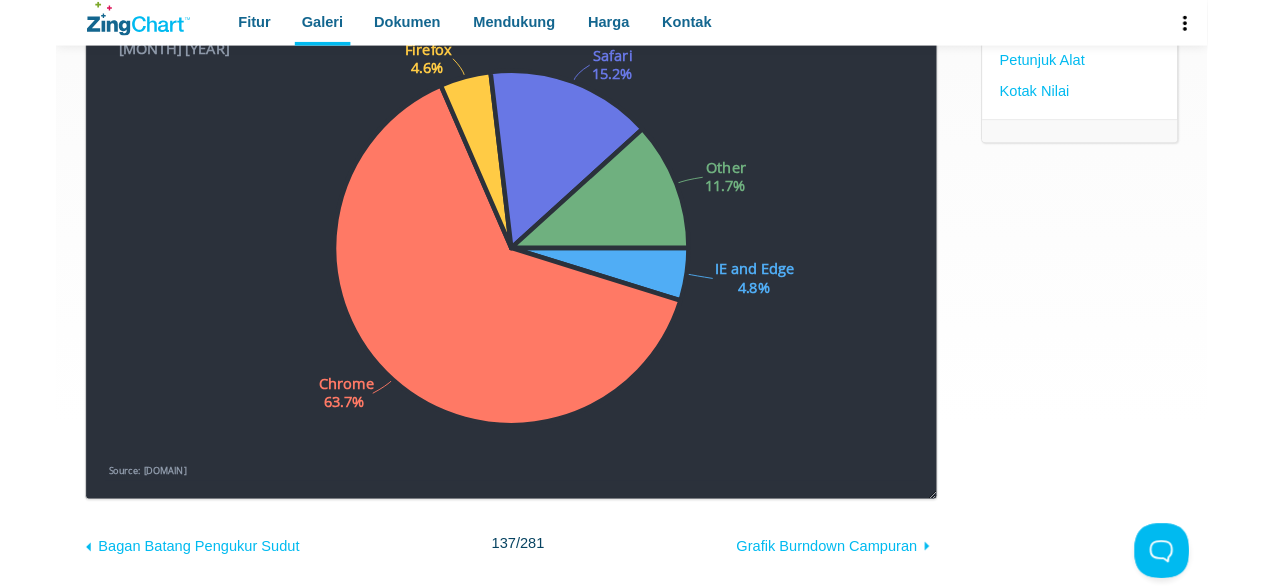 scroll, scrollTop: 160, scrollLeft: 0, axis: vertical 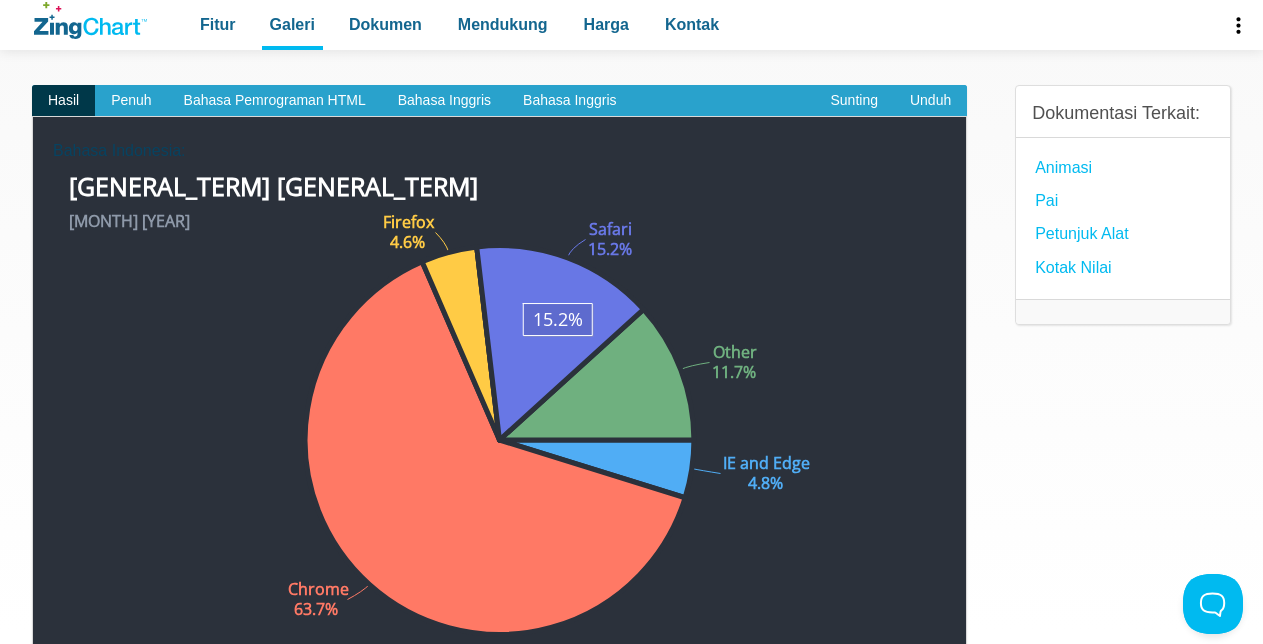 click at bounding box center [53, 695] 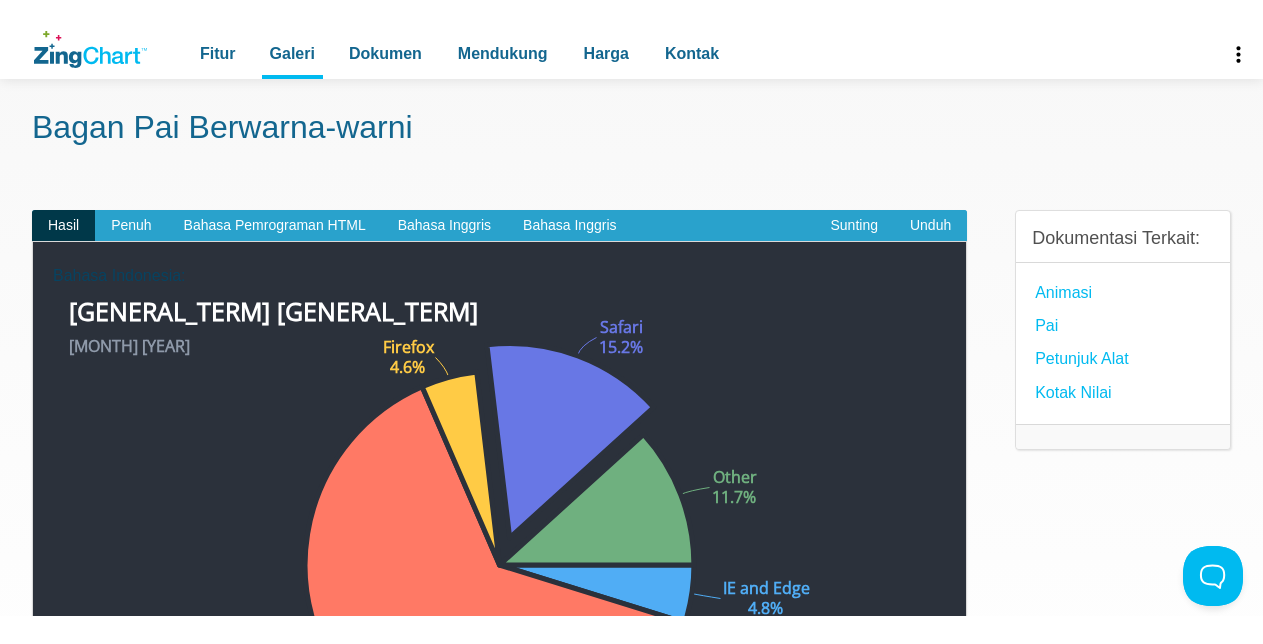 scroll, scrollTop: 100, scrollLeft: 0, axis: vertical 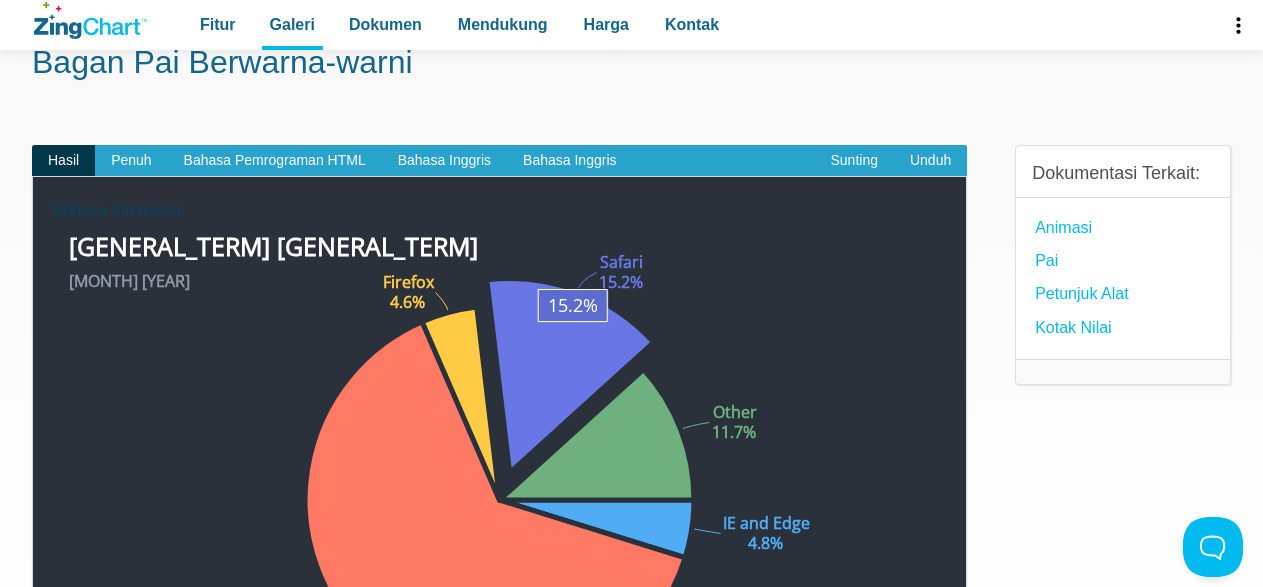 click at bounding box center [53, 755] 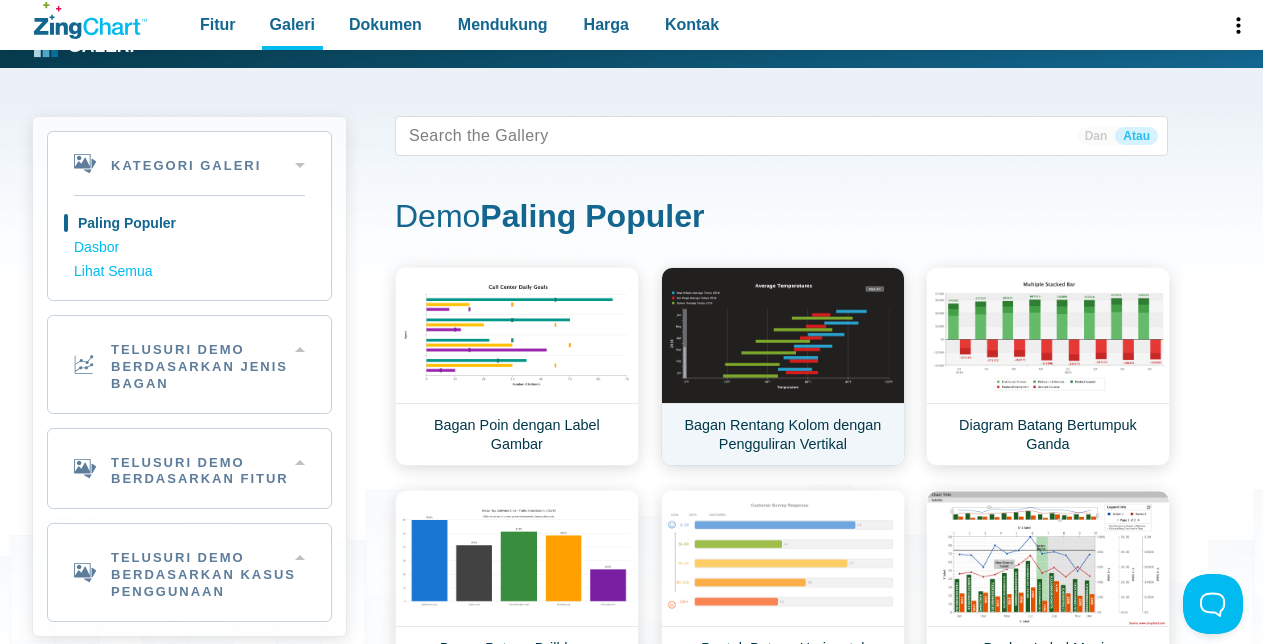 scroll, scrollTop: 0, scrollLeft: 0, axis: both 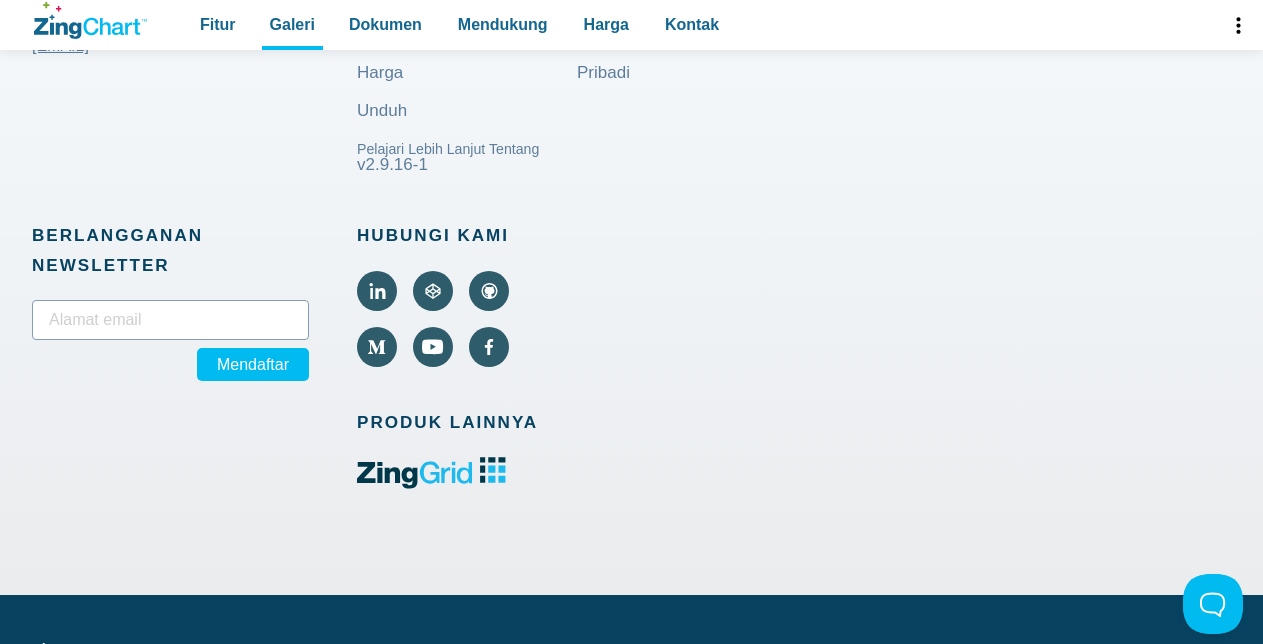 click on "Mendukung" at bounding box center (401, 51) 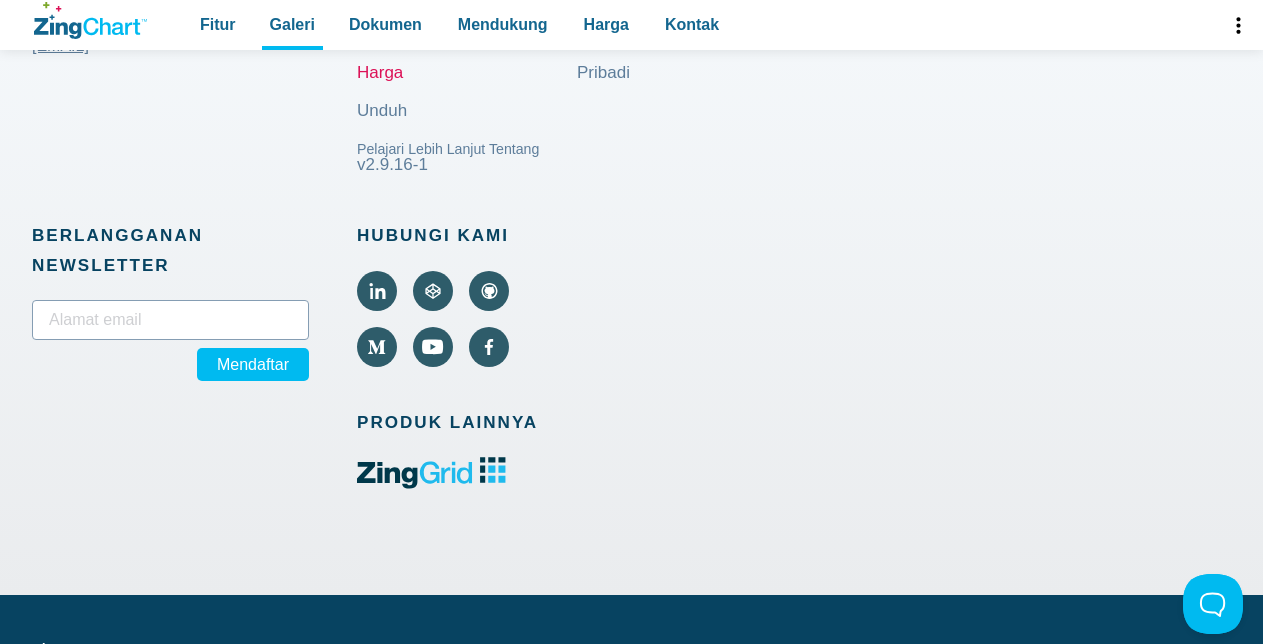 click on "Harga" at bounding box center (380, 72) 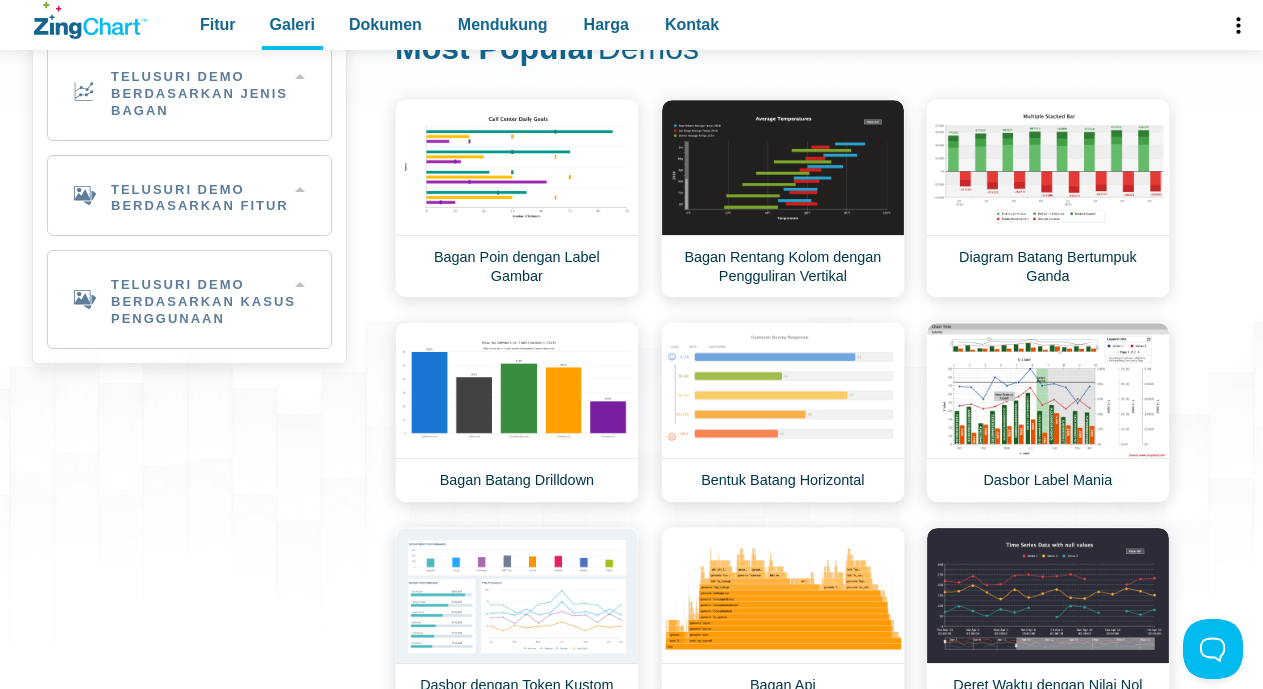 scroll, scrollTop: 0, scrollLeft: 0, axis: both 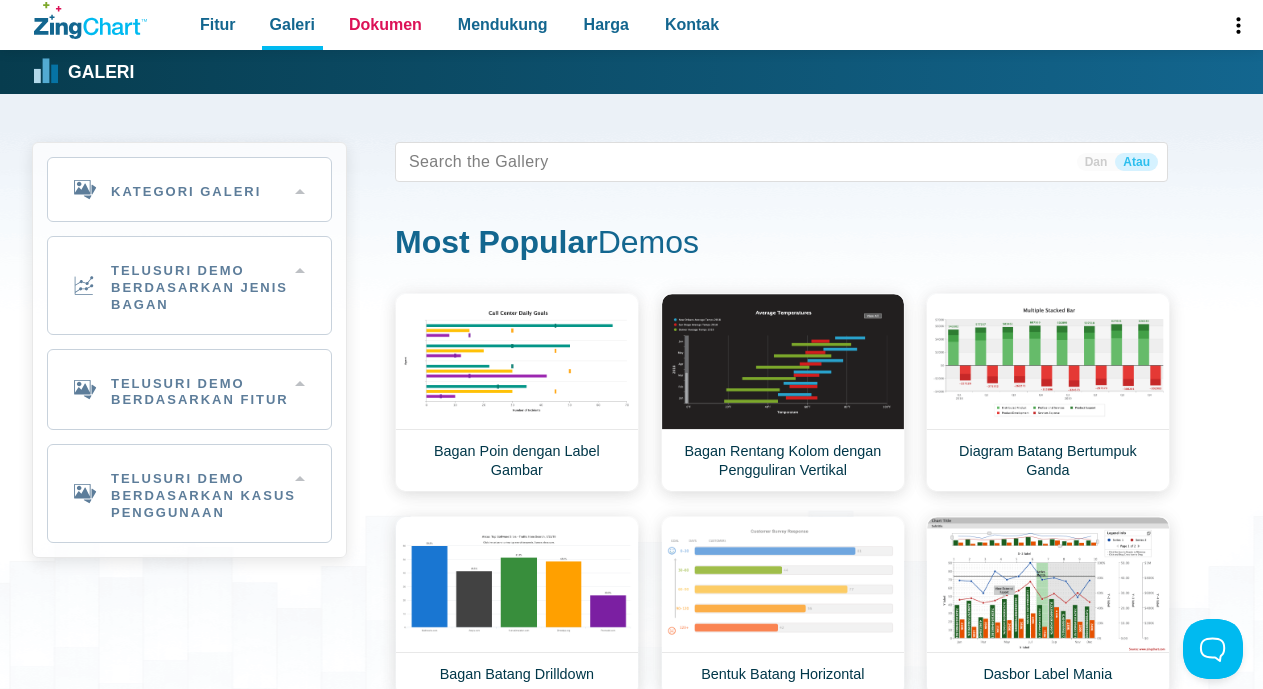 click on "Dokumen" at bounding box center [385, 24] 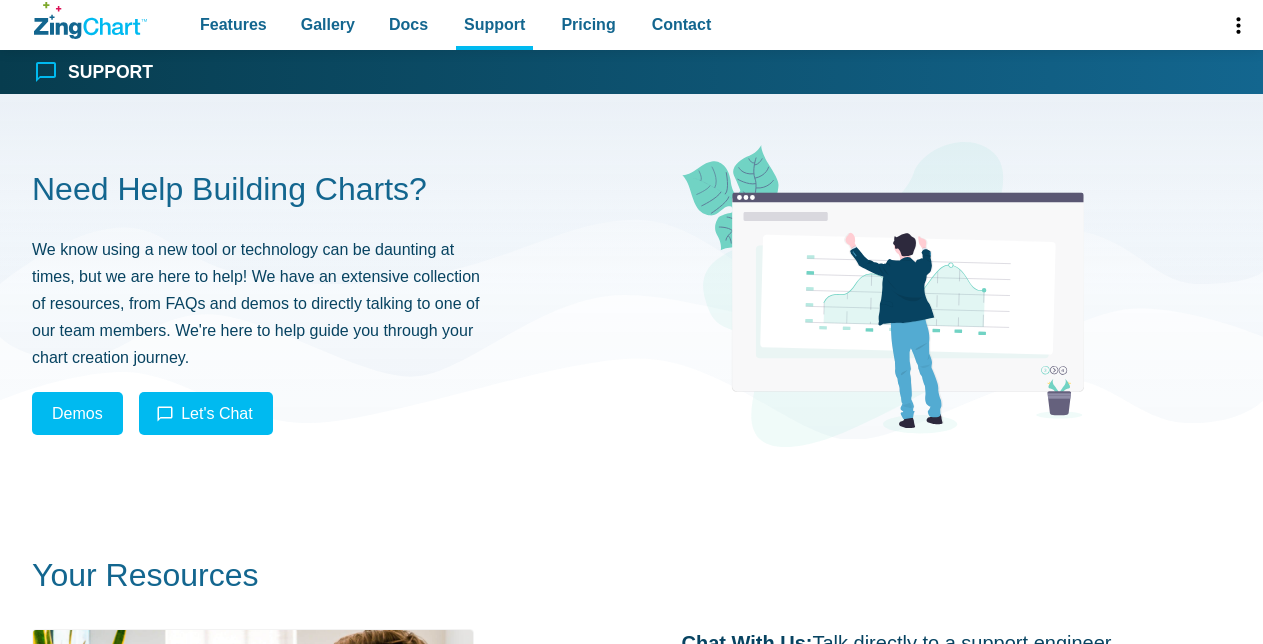scroll, scrollTop: 0, scrollLeft: 0, axis: both 